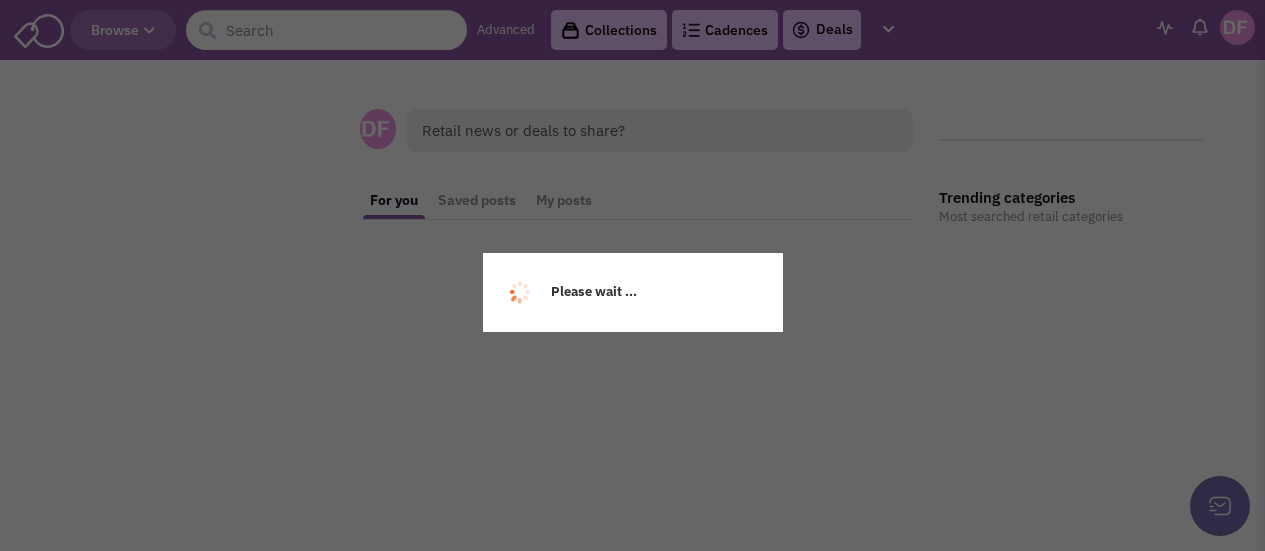 scroll, scrollTop: 0, scrollLeft: 0, axis: both 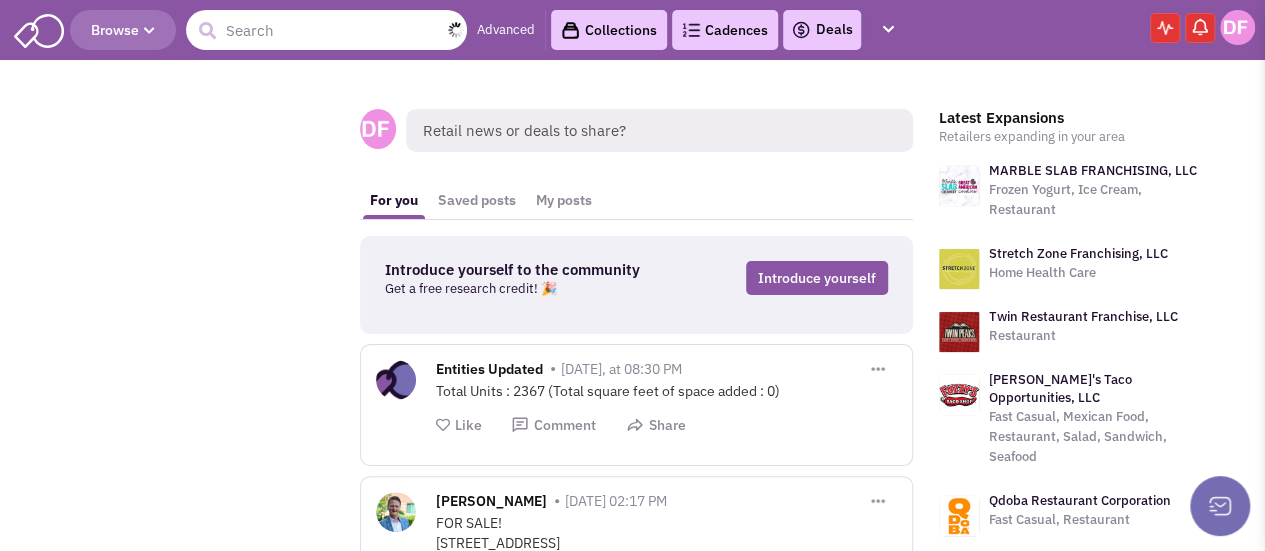 click at bounding box center (326, 30) 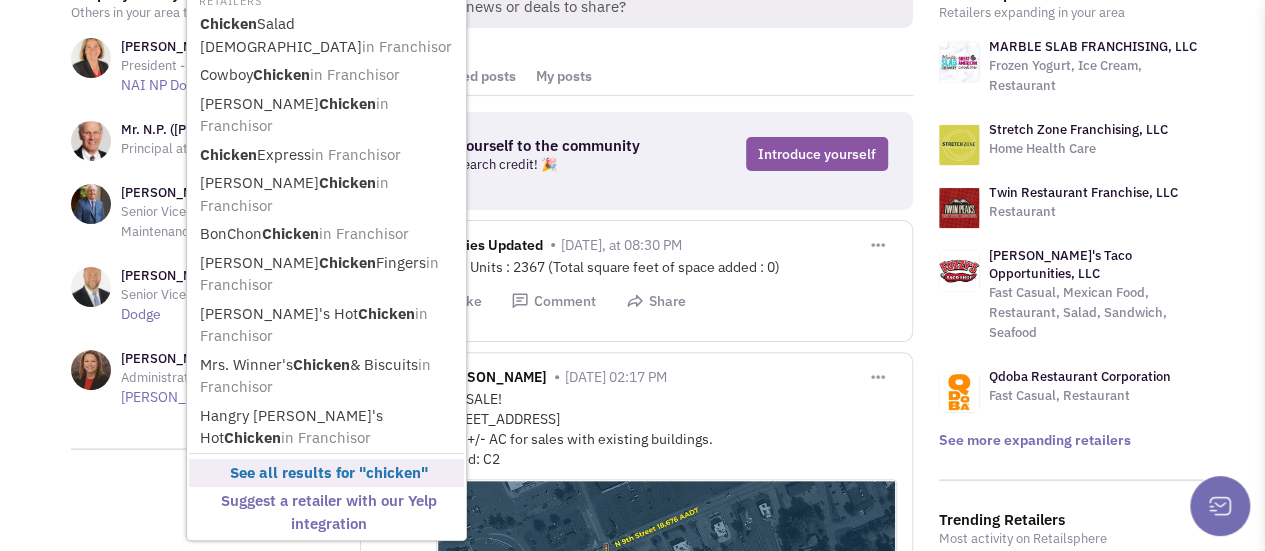 scroll, scrollTop: 0, scrollLeft: 0, axis: both 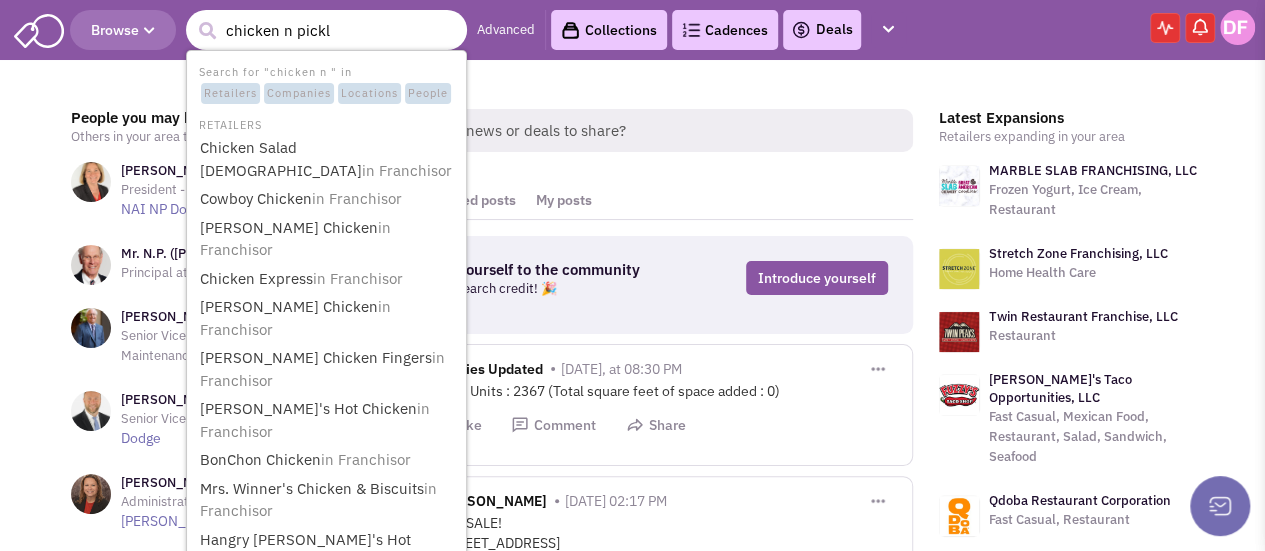 type on "chicken n pickle" 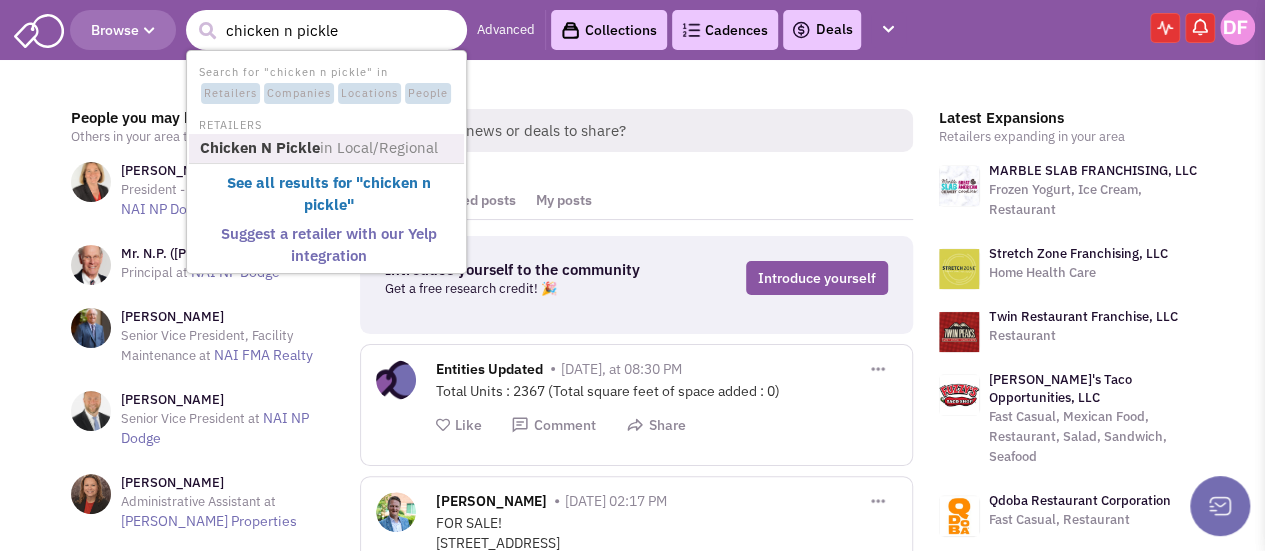 click on "in Local/Regional" at bounding box center (379, 147) 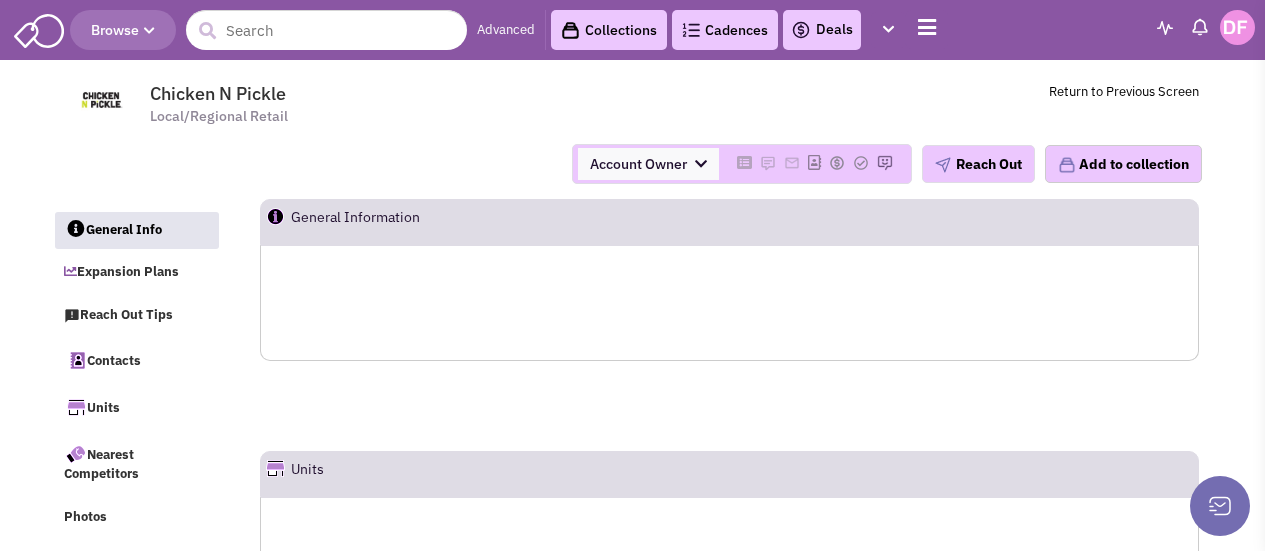scroll, scrollTop: 0, scrollLeft: 0, axis: both 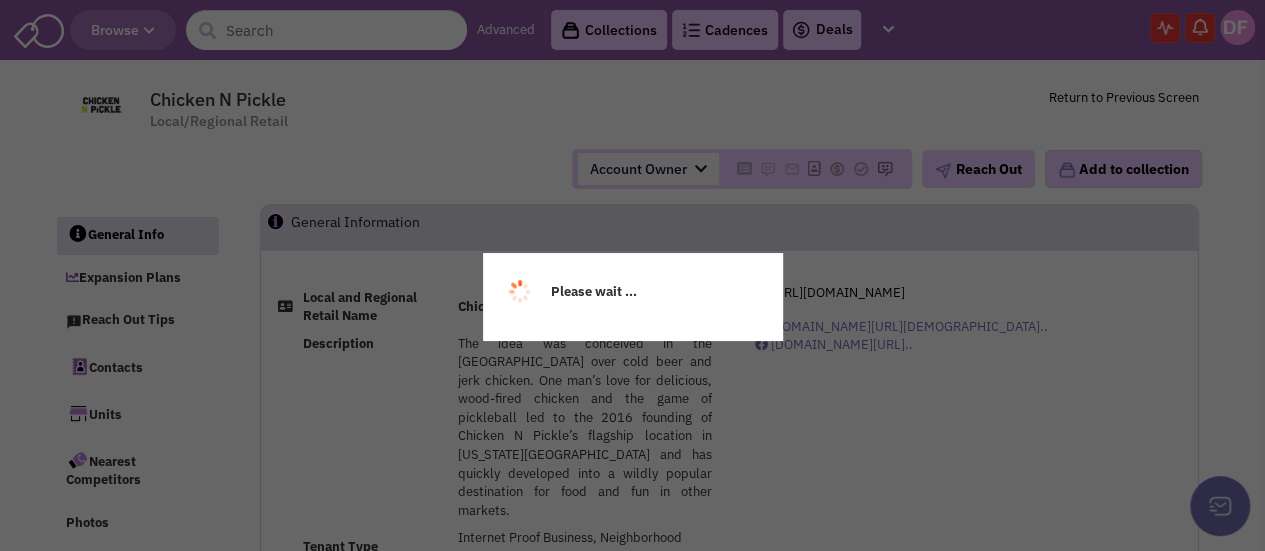 select 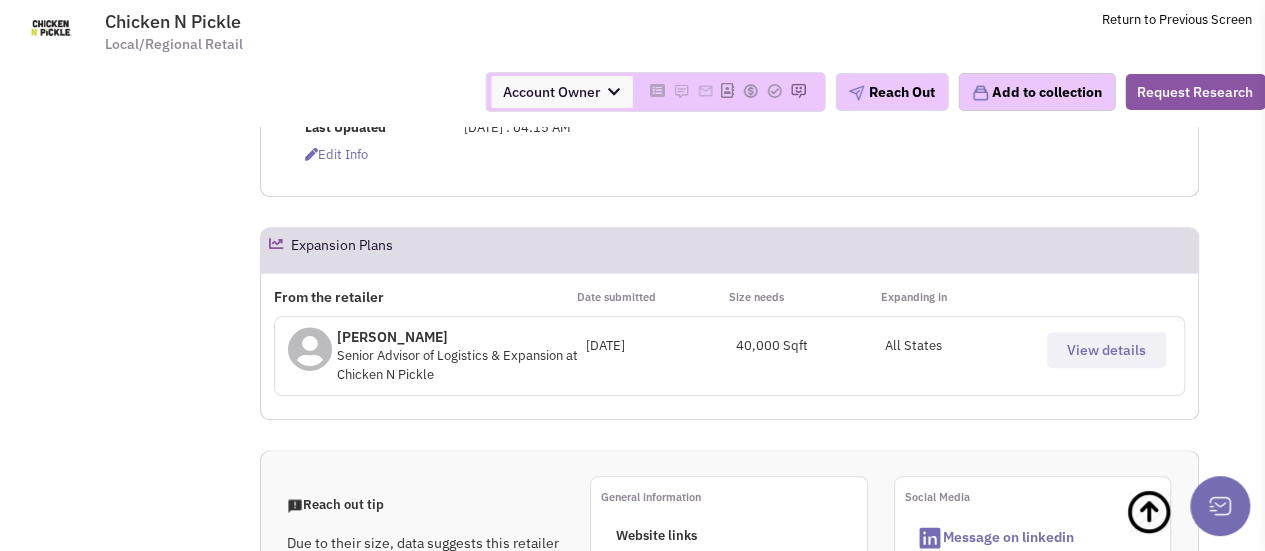 scroll, scrollTop: 600, scrollLeft: 0, axis: vertical 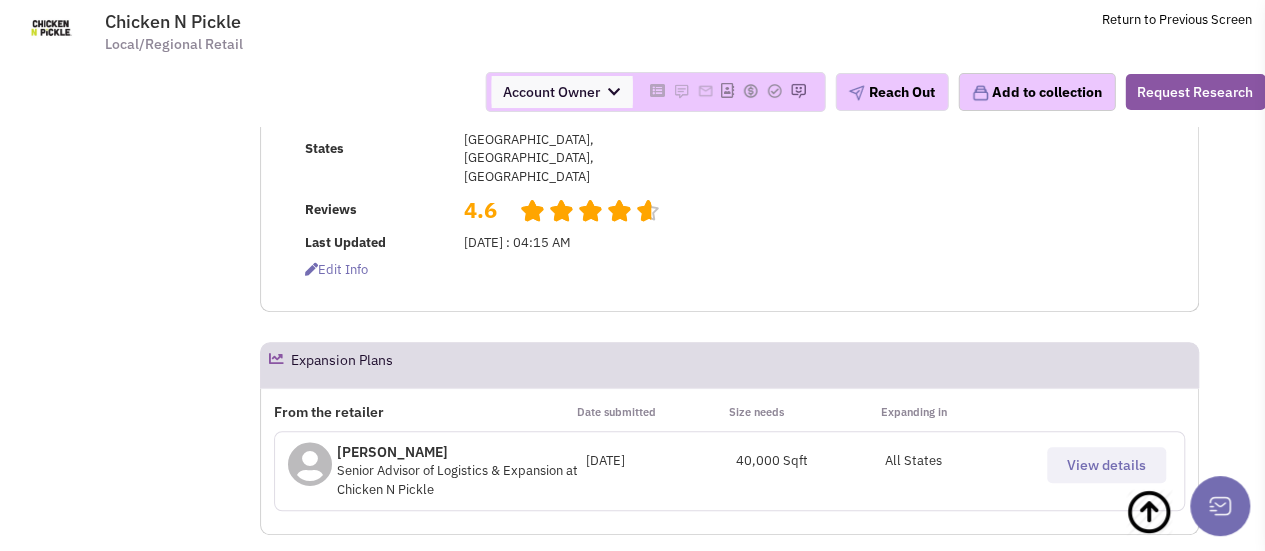 click on "View details" at bounding box center (1106, 465) 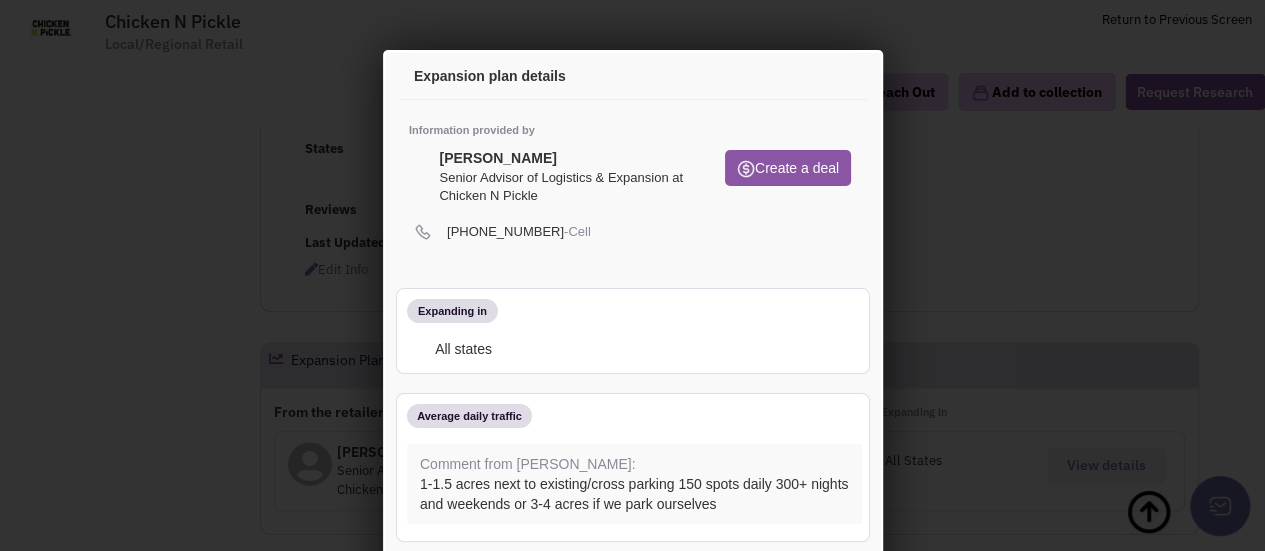 scroll, scrollTop: 0, scrollLeft: 0, axis: both 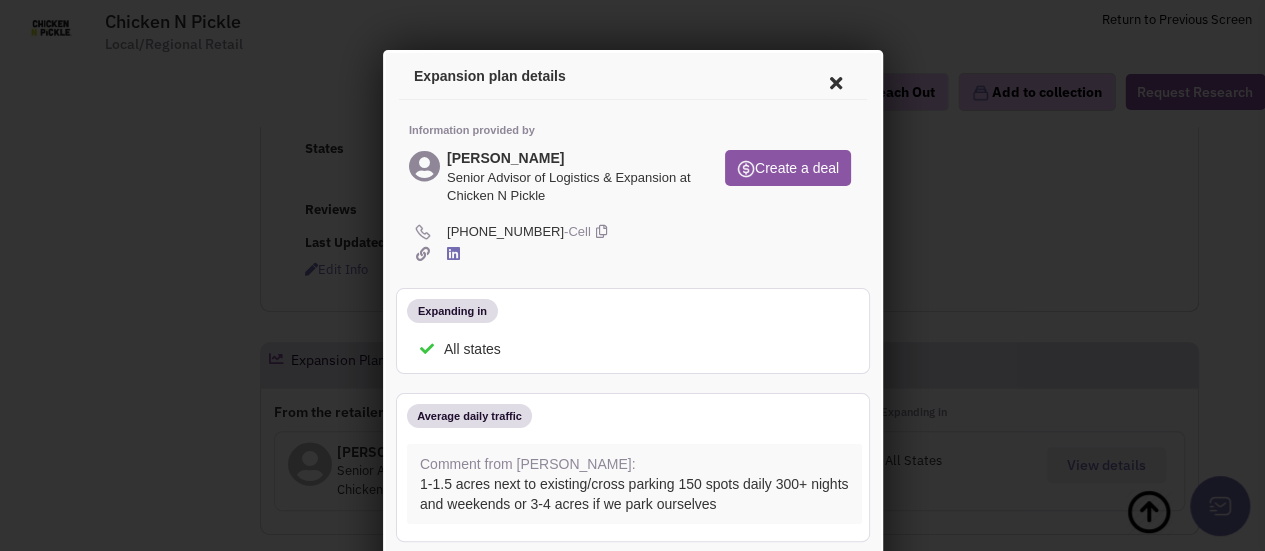 click at bounding box center (419, 251) 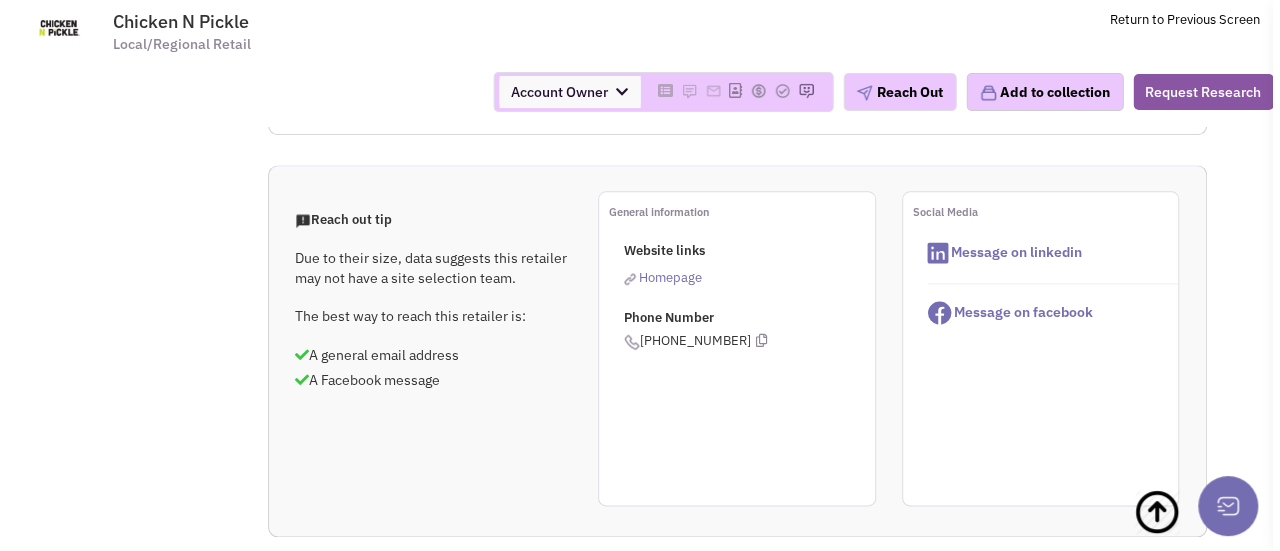scroll, scrollTop: 1100, scrollLeft: 0, axis: vertical 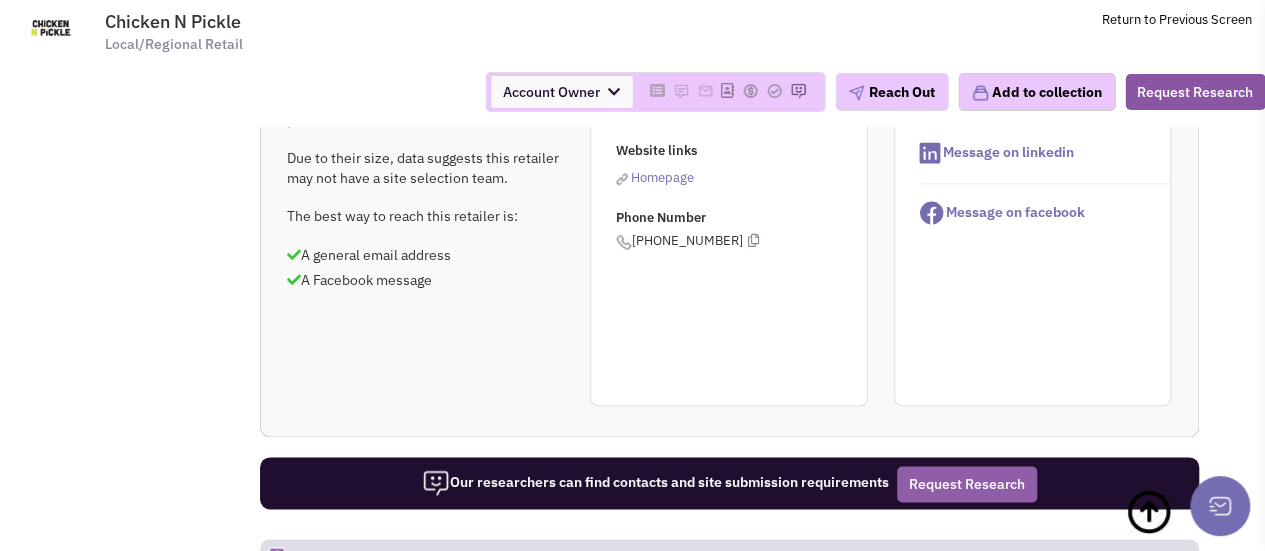 click on "Request Research" at bounding box center (967, 484) 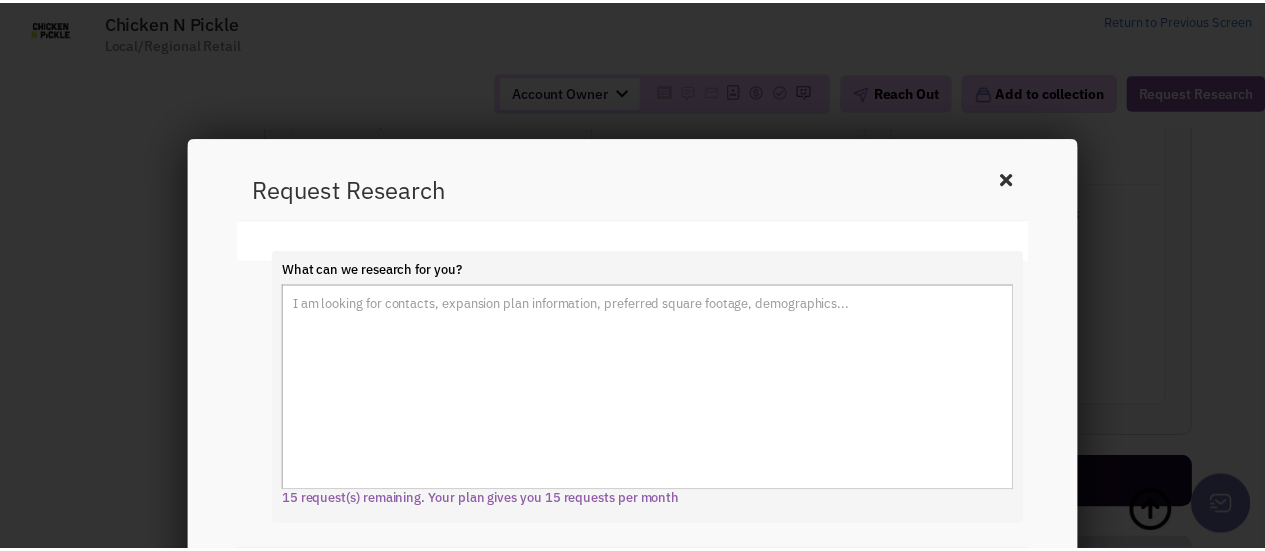 scroll, scrollTop: 0, scrollLeft: 0, axis: both 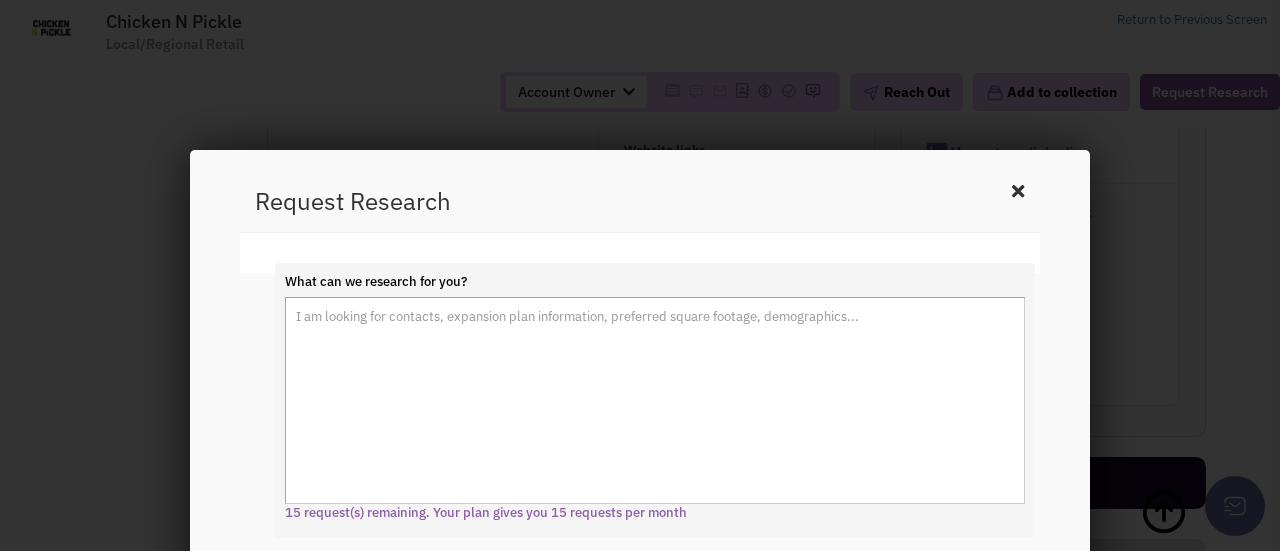 click at bounding box center [1018, 191] 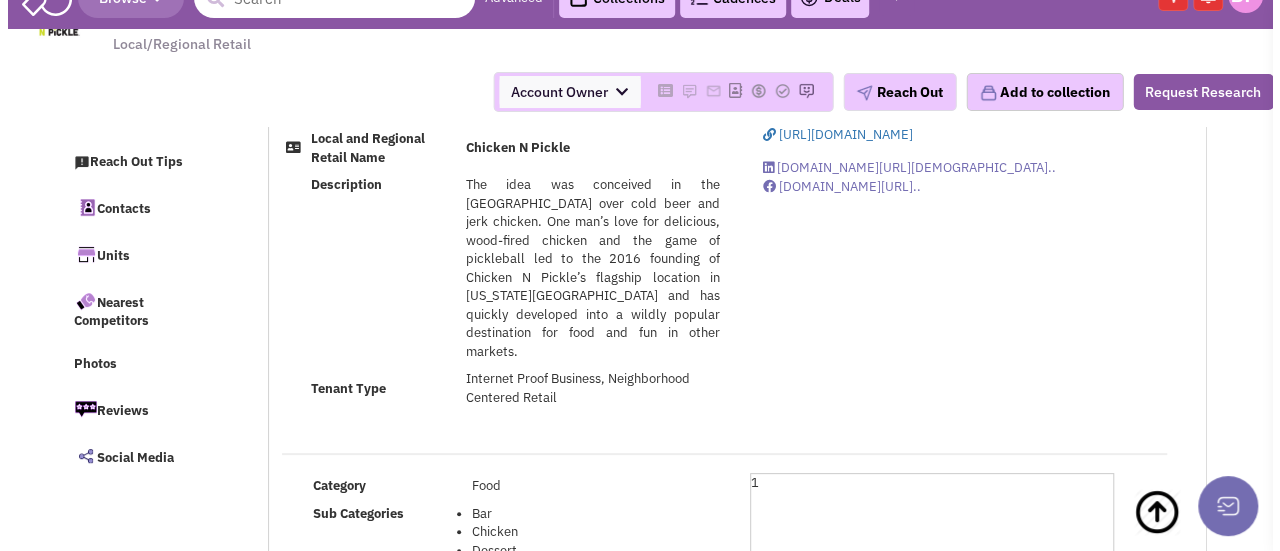scroll, scrollTop: 0, scrollLeft: 0, axis: both 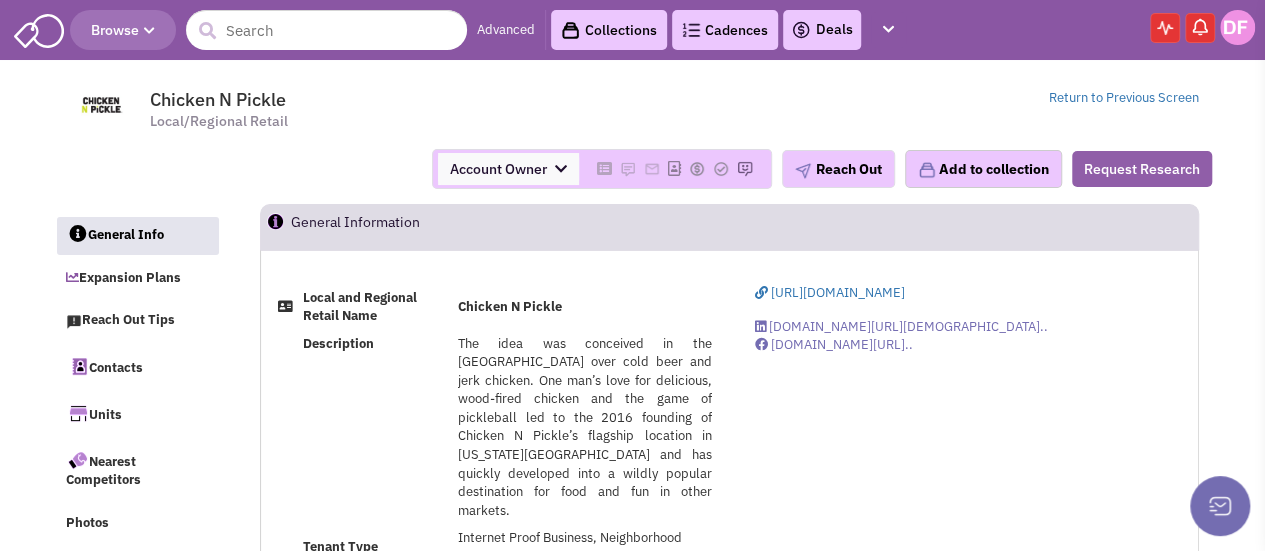 click on "Request Research" at bounding box center [1142, 169] 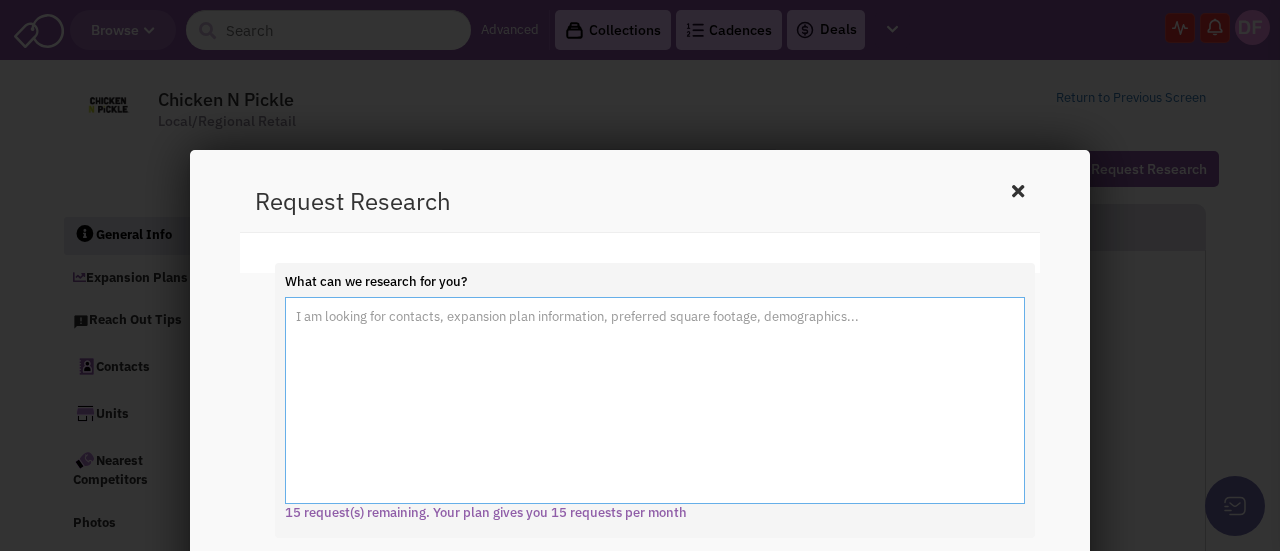 click on "What can we research for you?" at bounding box center [655, 401] 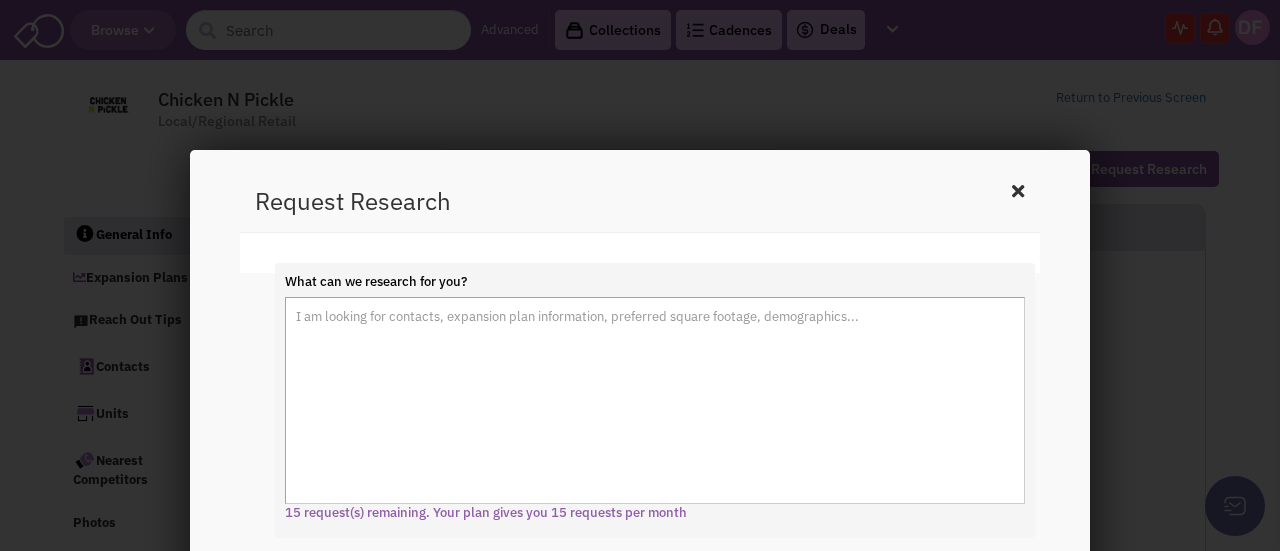 click on "What can we research for you?
15 request(s) remaining. Your plan gives you 15 requests per month" at bounding box center [640, 253] 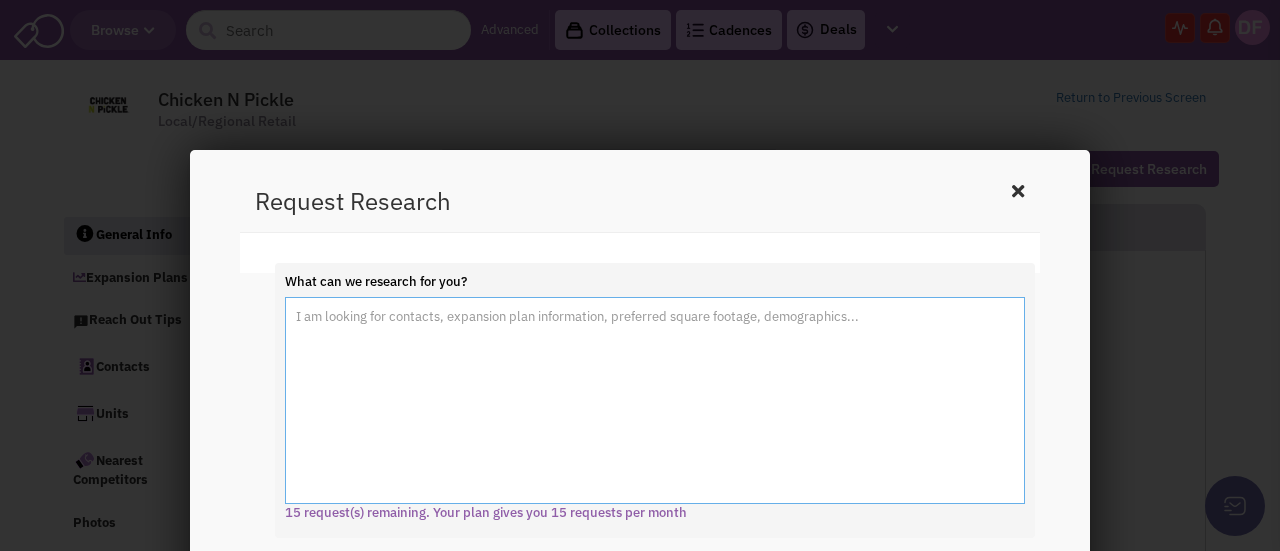 click on "What can we research for you?" at bounding box center [655, 401] 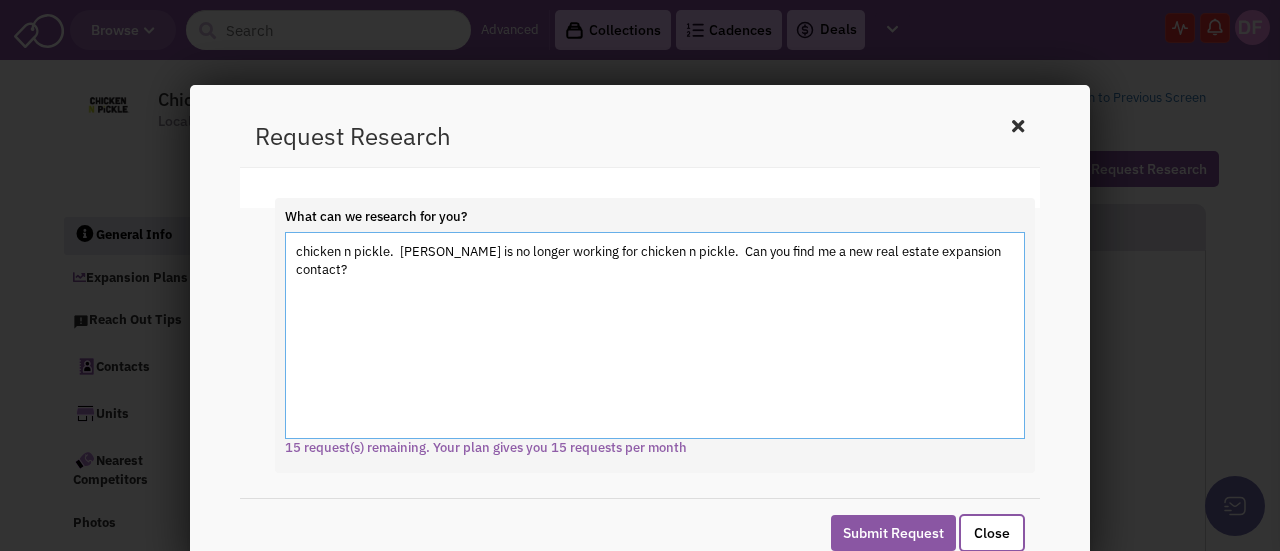 scroll, scrollTop: 116, scrollLeft: 0, axis: vertical 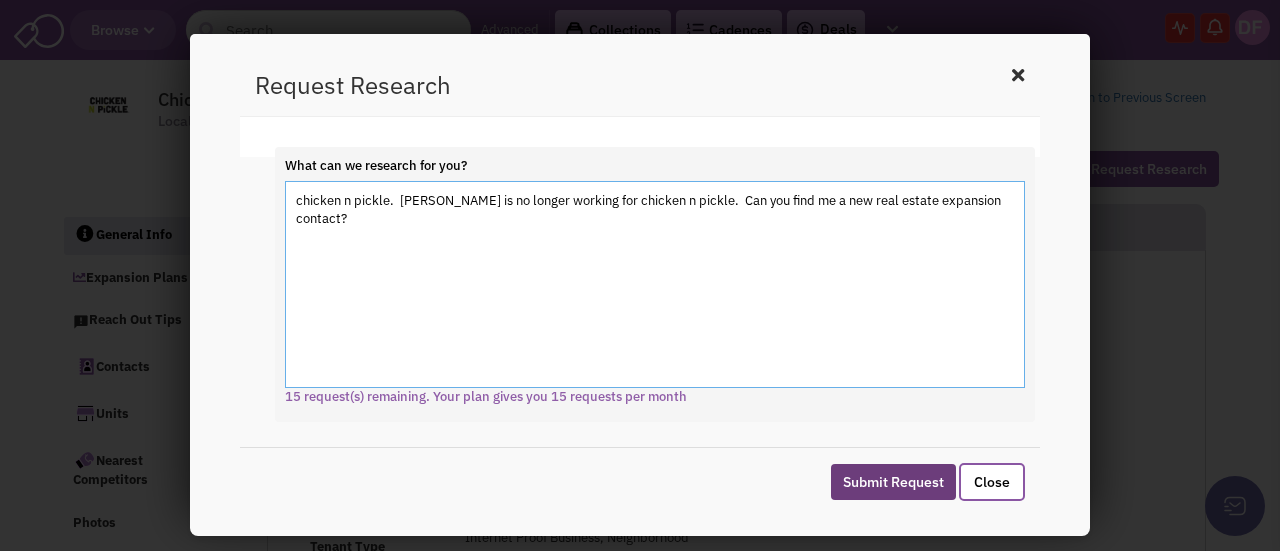 type on "chicken n pickle.  [PERSON_NAME] is no longer working for chicken n pickle.  Can you find me a new real estate expansion contact?" 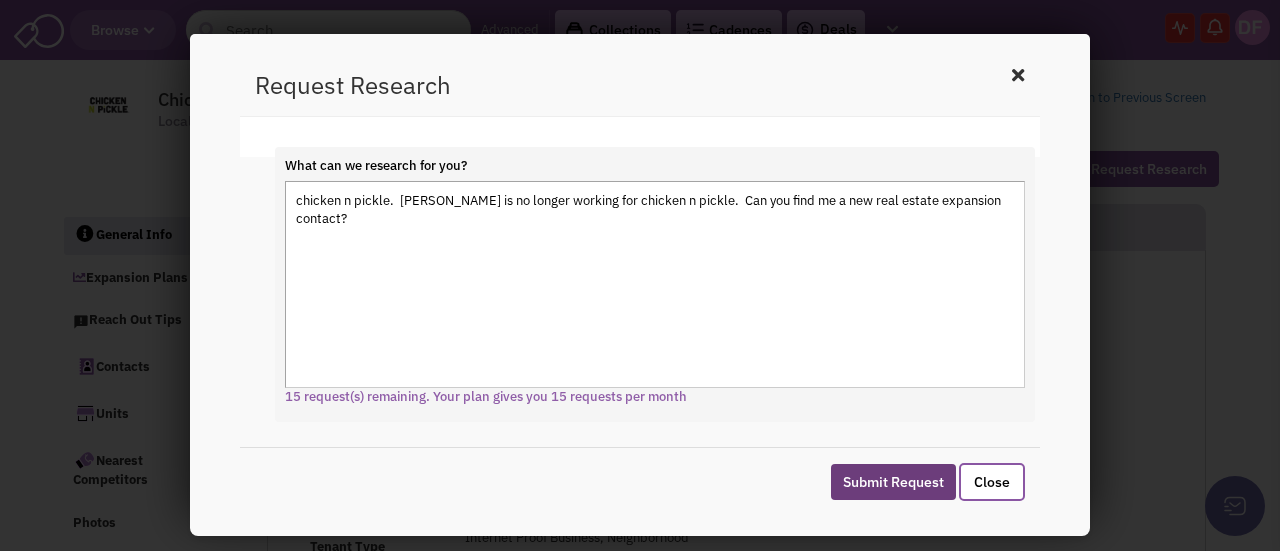 click on "Submit Request" at bounding box center [893, 482] 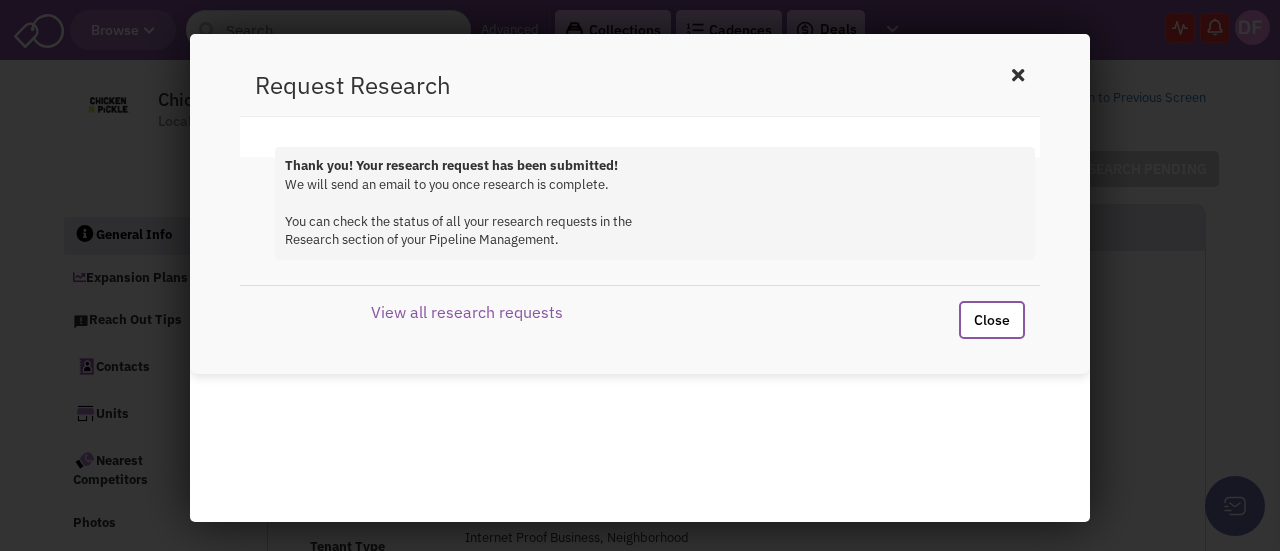 click on "Close" at bounding box center [992, 320] 